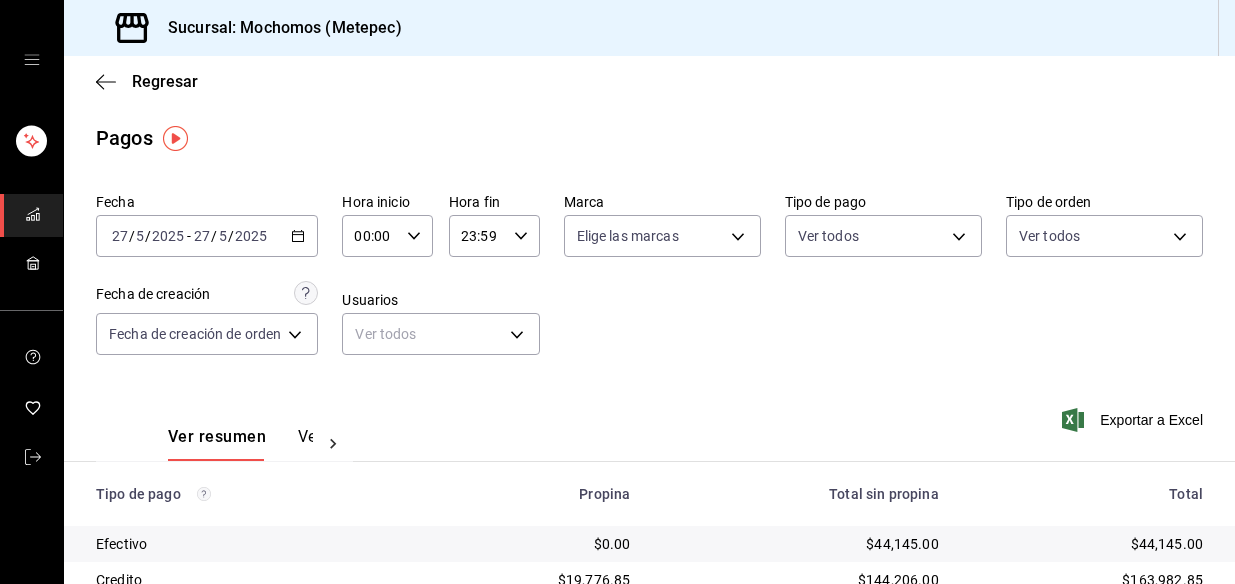 scroll, scrollTop: 0, scrollLeft: 0, axis: both 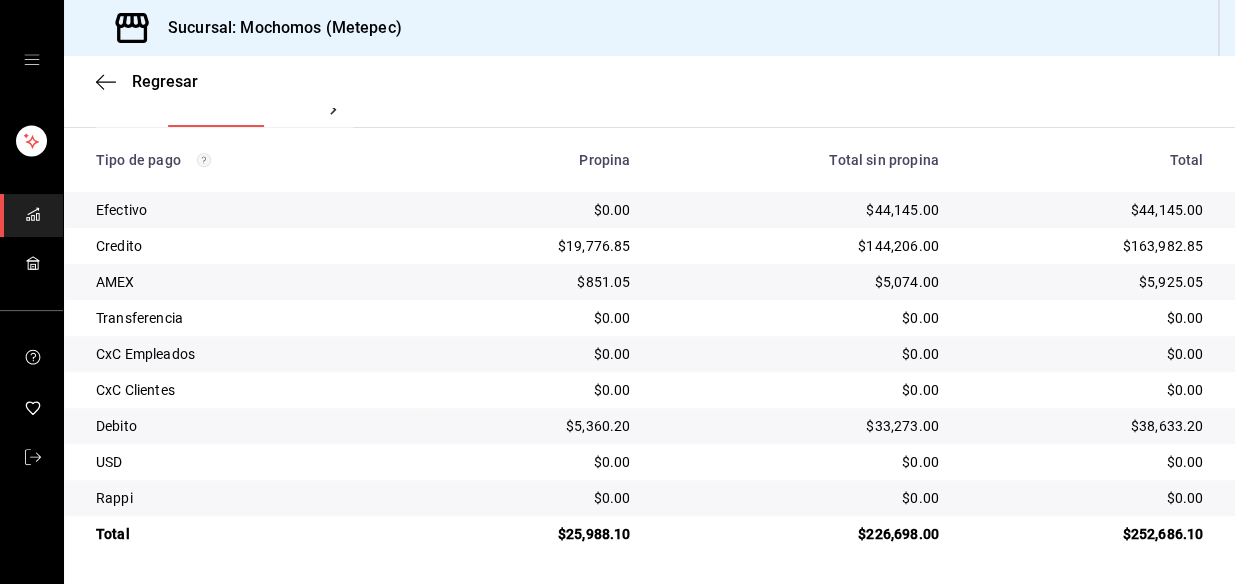 click on "Tipo de pago" at bounding box center (241, 160) 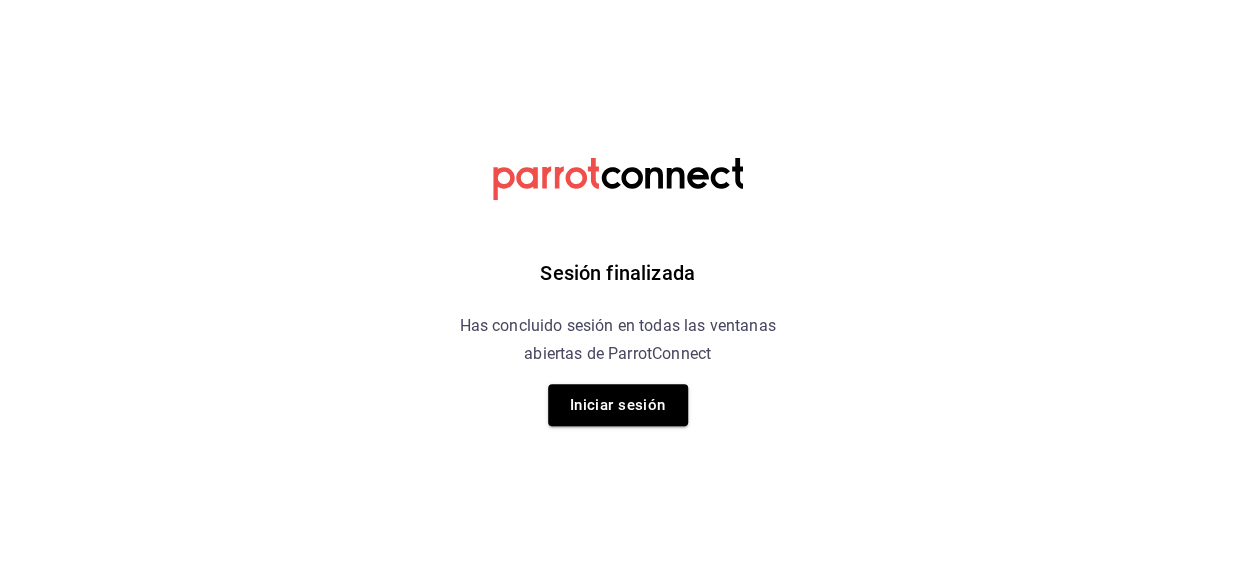click on "Sesión finalizada Has concluido sesión en todas las ventanas abiertas de ParrotConnect Iniciar sesión" at bounding box center [617, 292] 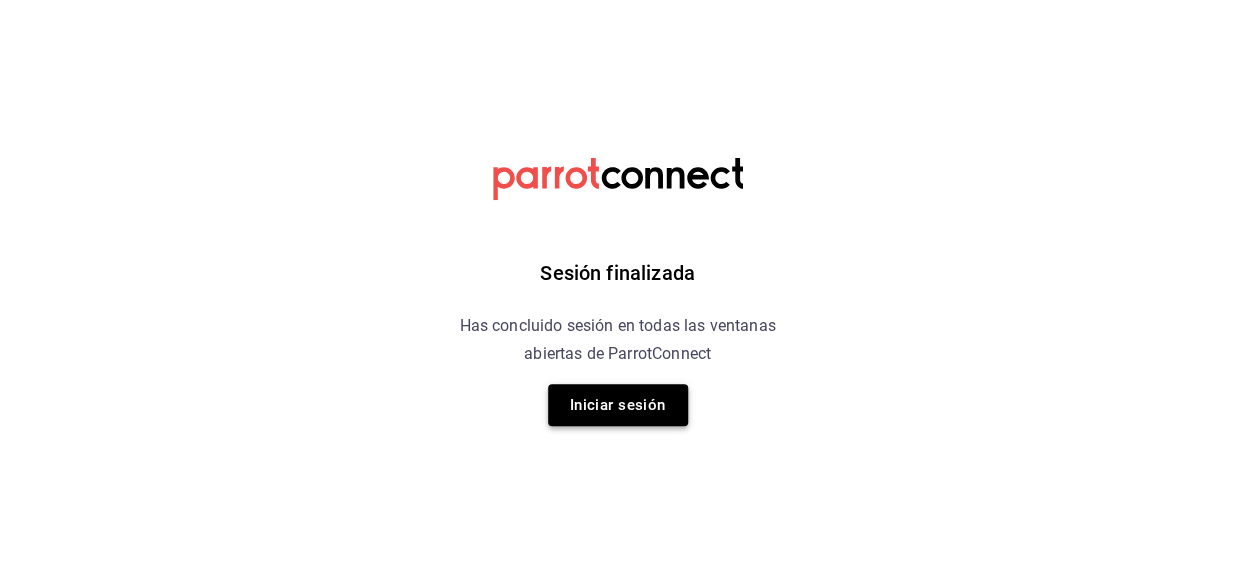 click on "Iniciar sesión" at bounding box center [618, 405] 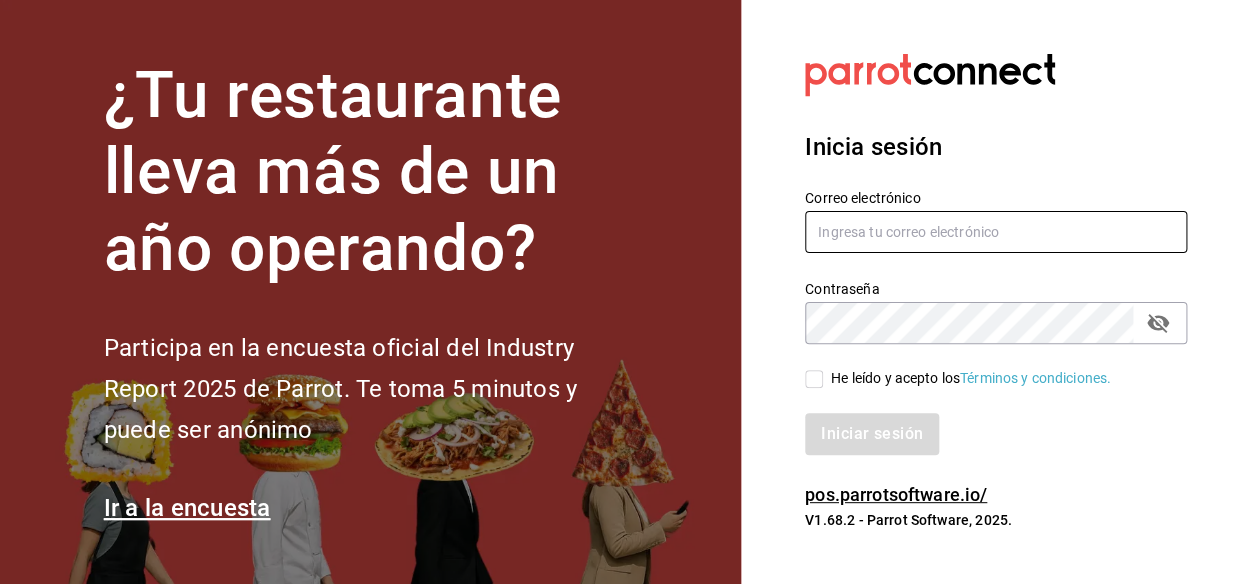 type on "[EMAIL]" 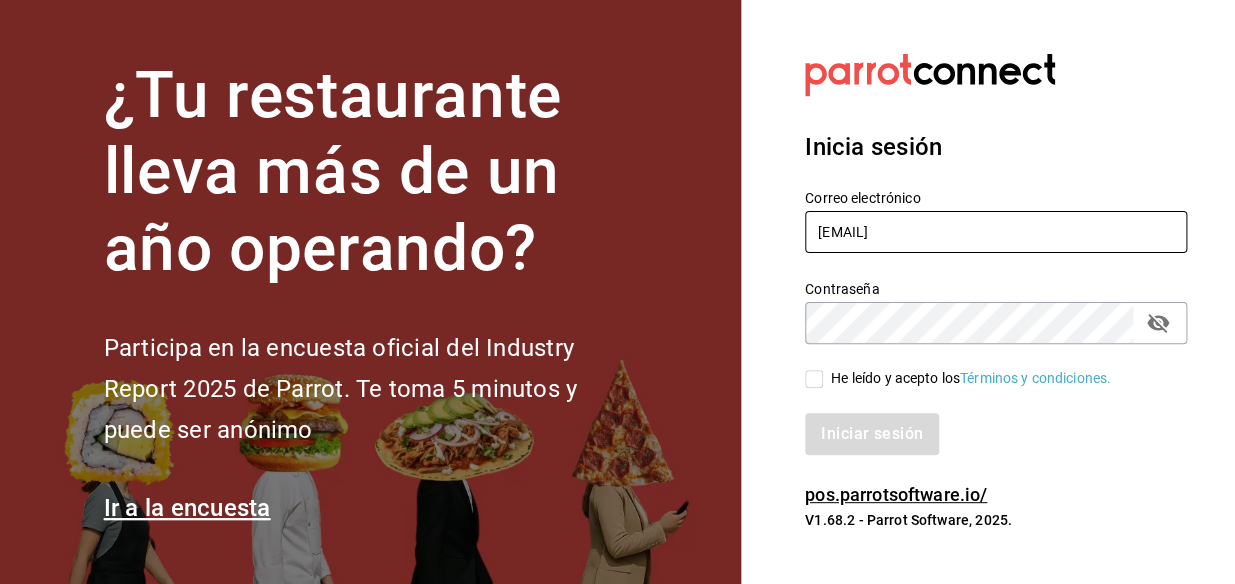 click on "[EMAIL]" at bounding box center (996, 232) 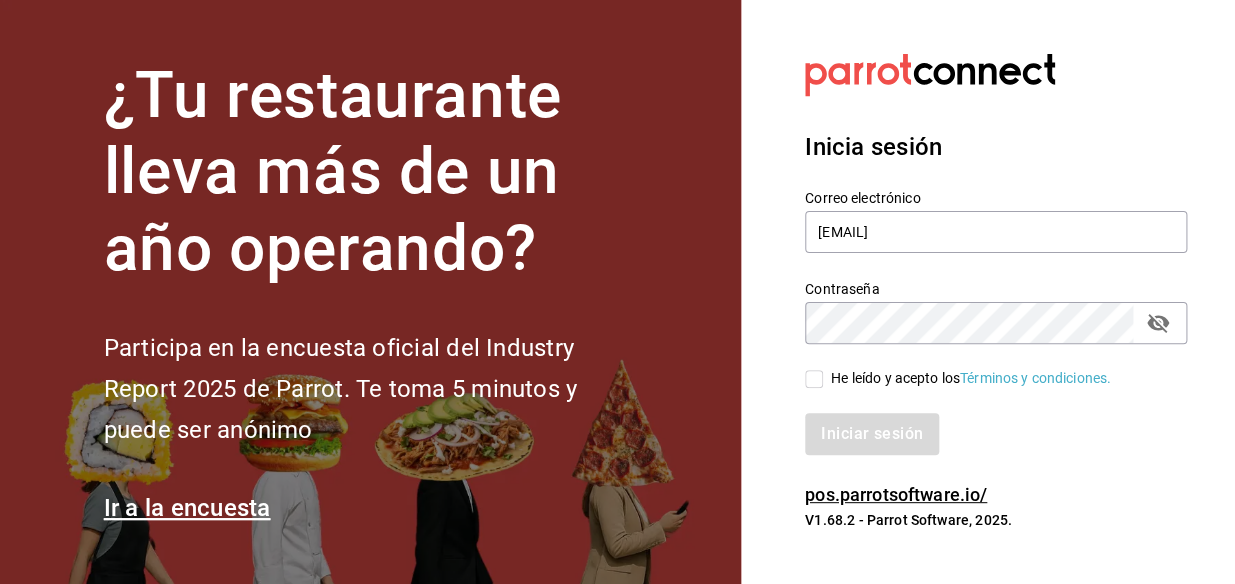 click on "He leído y acepto los  Términos y condiciones." at bounding box center [814, 379] 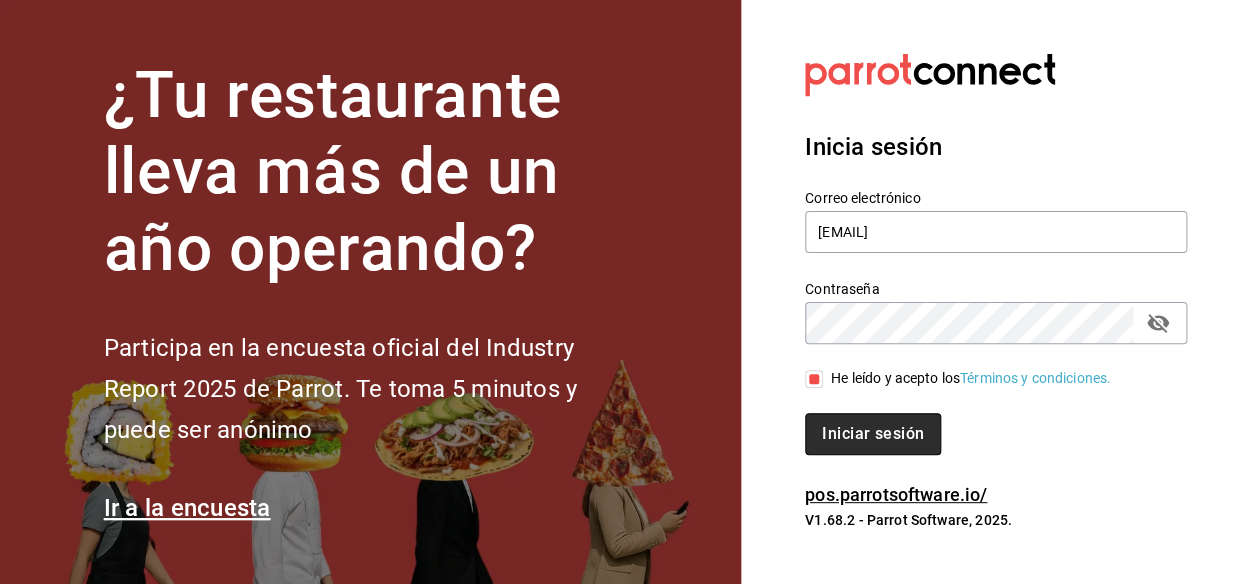 click on "Iniciar sesión" at bounding box center [873, 434] 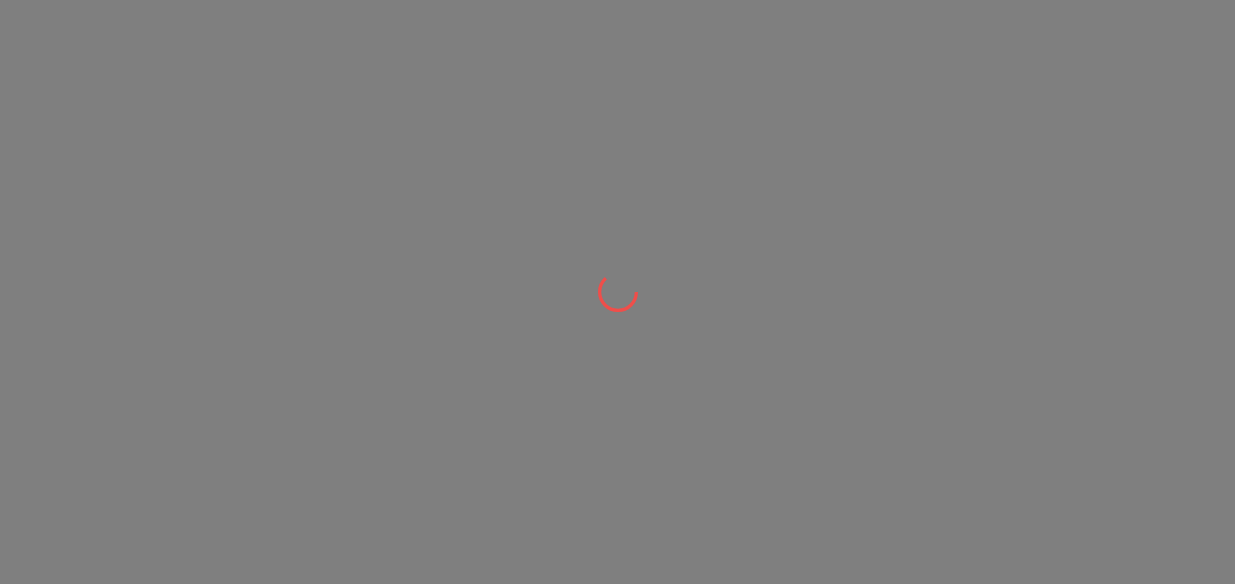 scroll, scrollTop: 0, scrollLeft: 0, axis: both 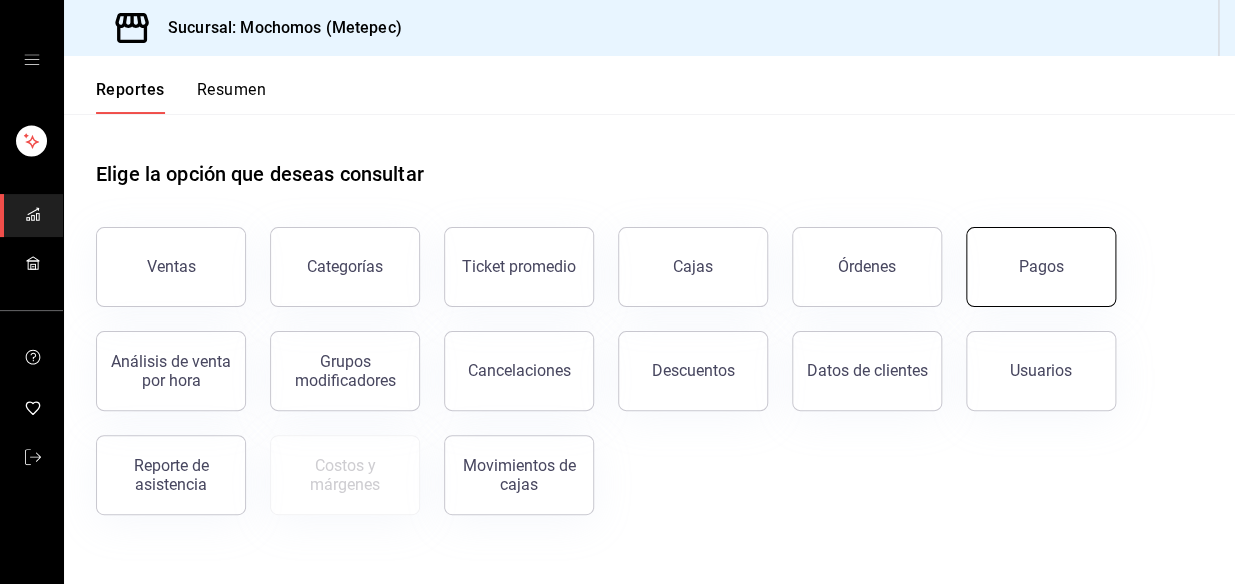 click on "Pagos" at bounding box center (1041, 267) 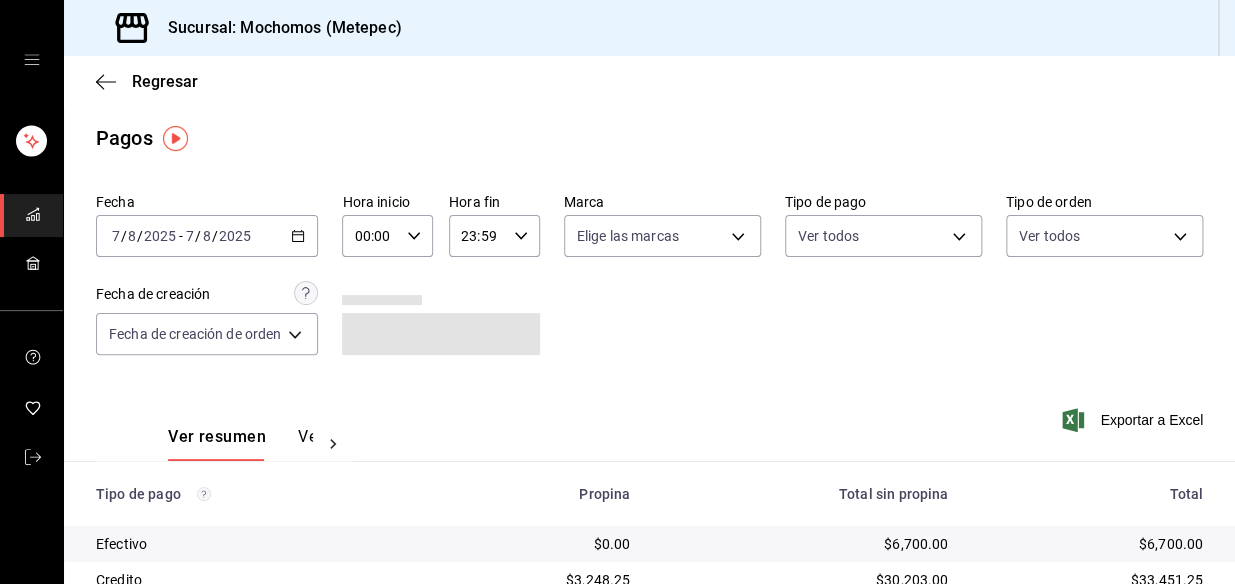 click 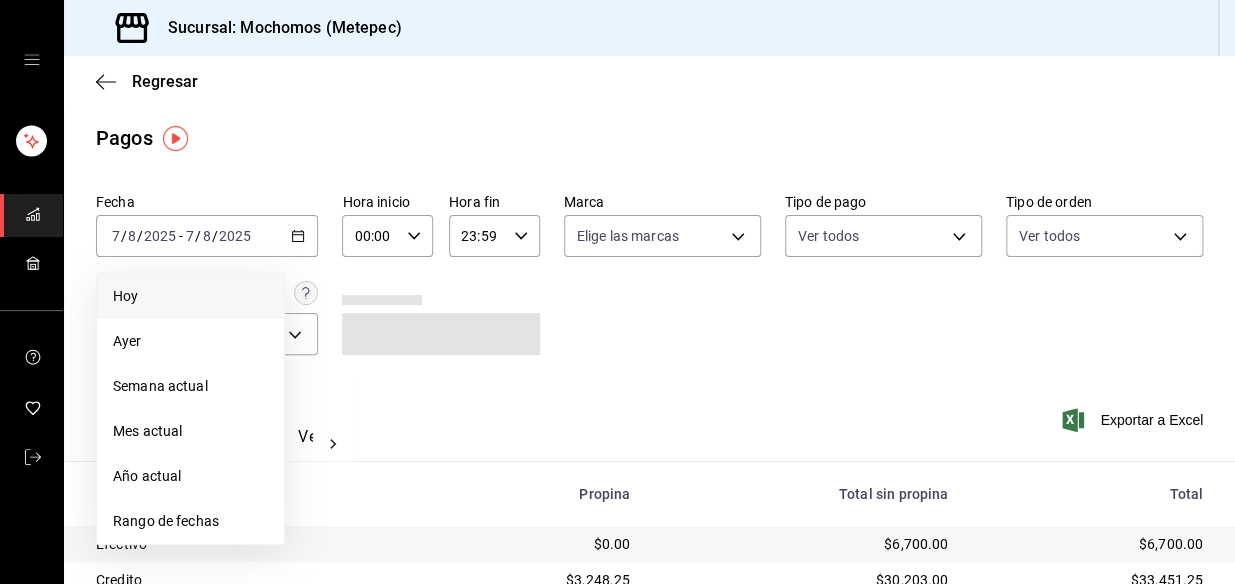 click on "Hoy" at bounding box center (190, 296) 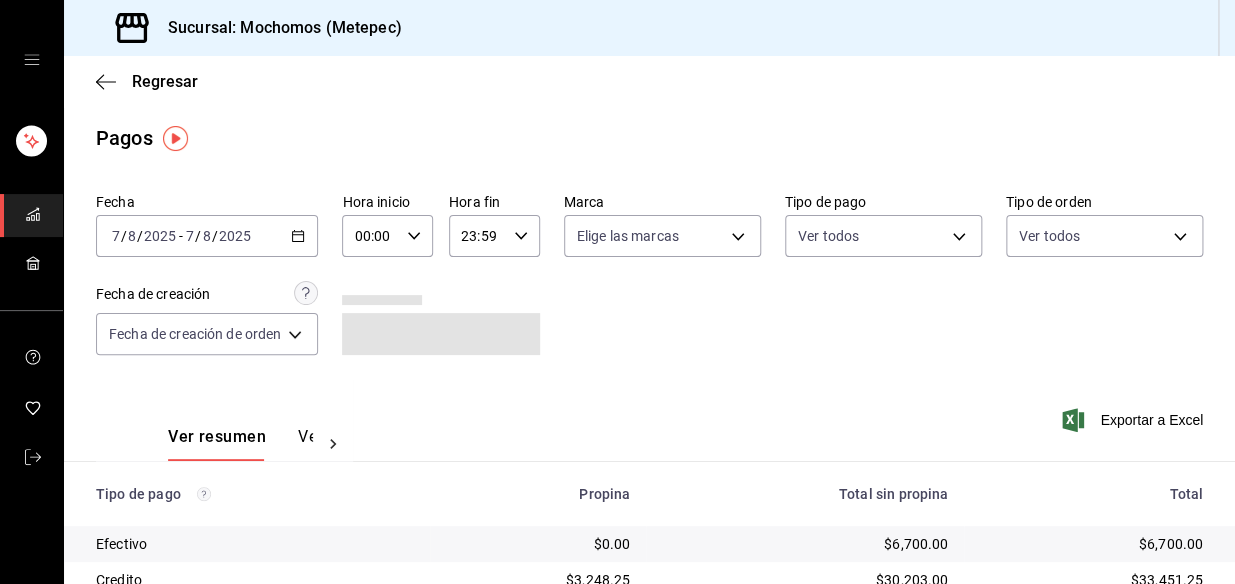 click on "00:00 Hora inicio" at bounding box center [387, 236] 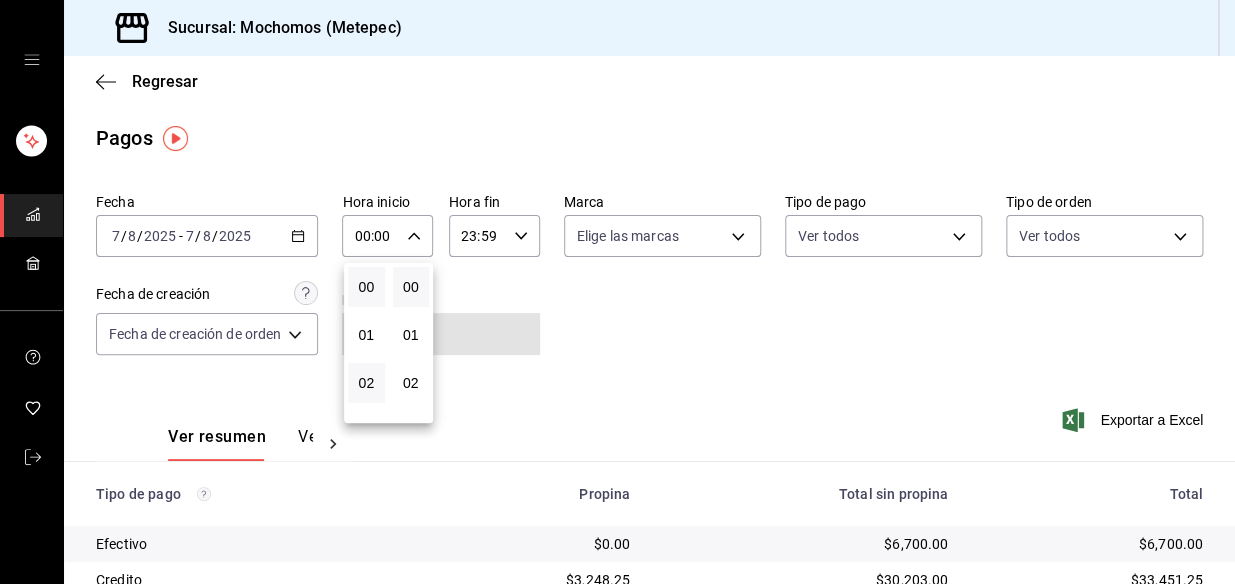 scroll, scrollTop: 90, scrollLeft: 0, axis: vertical 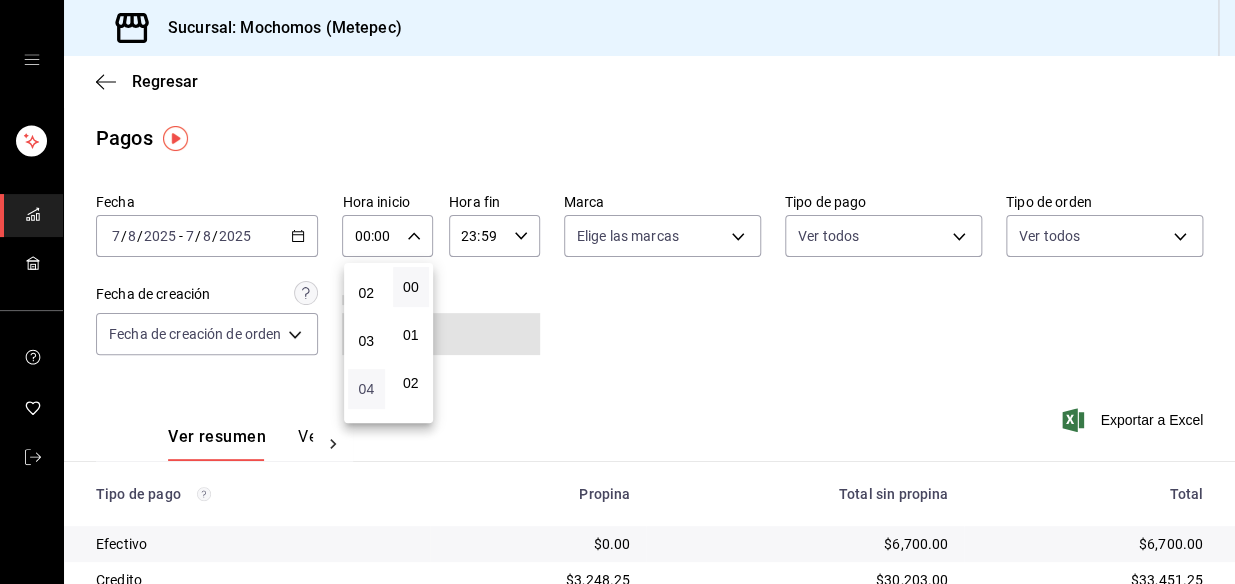 click on "04" at bounding box center [366, 389] 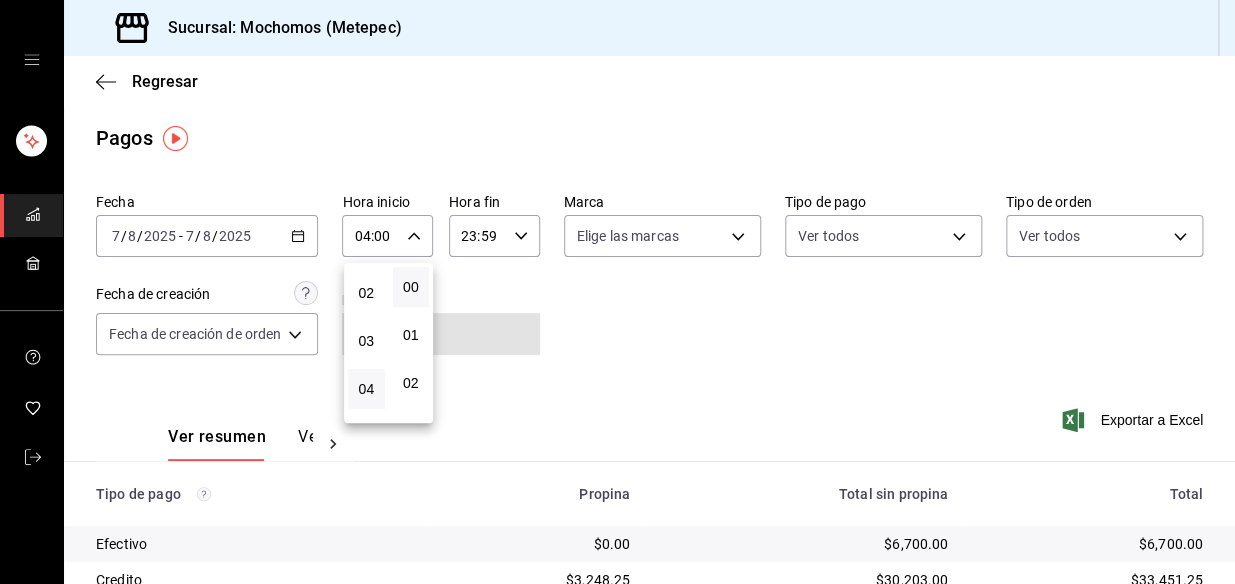 click at bounding box center (617, 292) 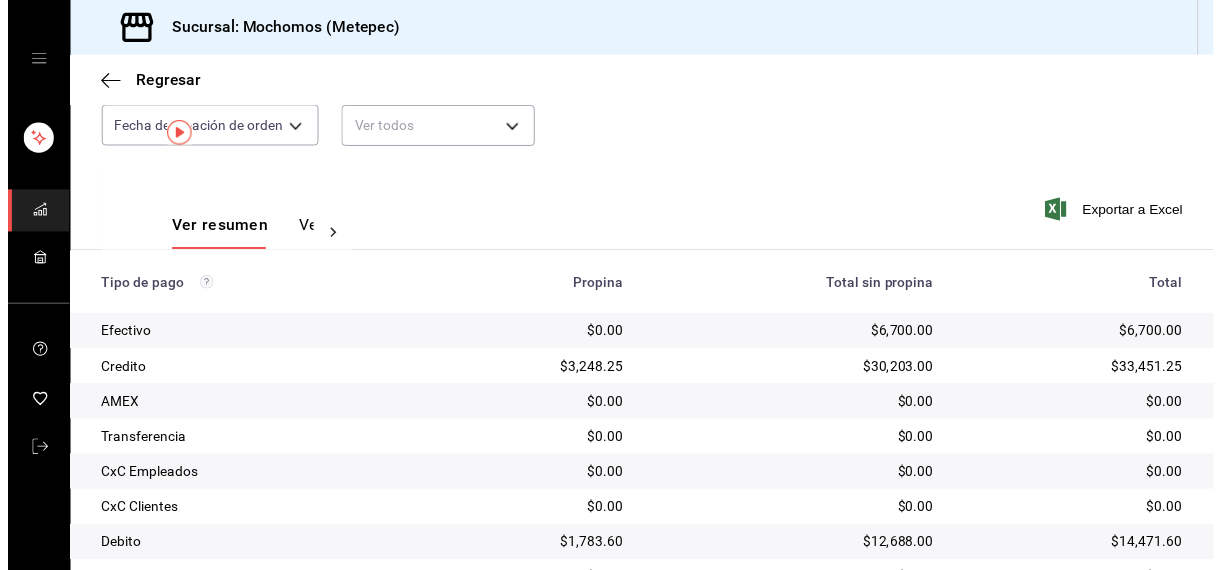 scroll, scrollTop: 0, scrollLeft: 0, axis: both 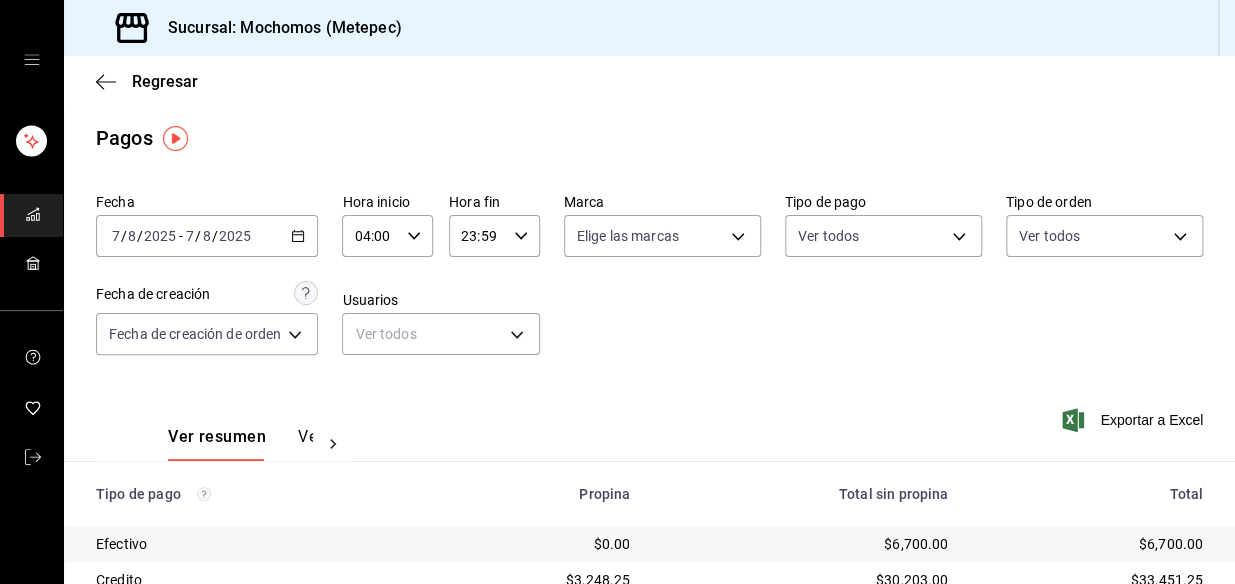 click on "2025-08-07 7 / 8 / 2025 - 2025-08-07 7 / 8 / 2025" at bounding box center [207, 236] 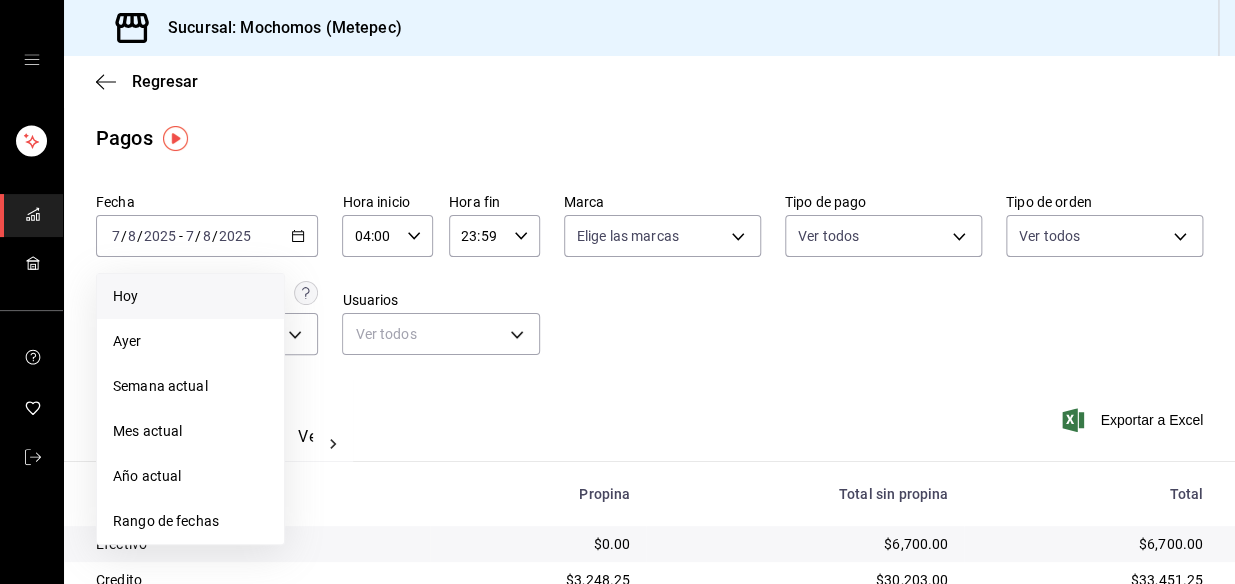 click on "Hoy" at bounding box center [190, 296] 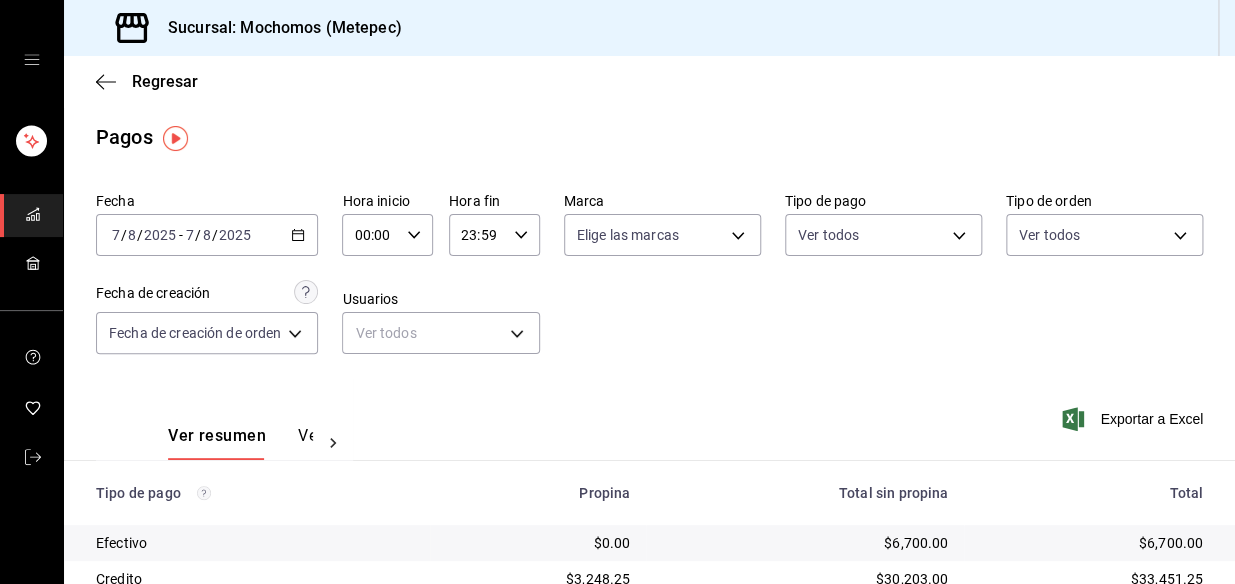 scroll, scrollTop: 0, scrollLeft: 0, axis: both 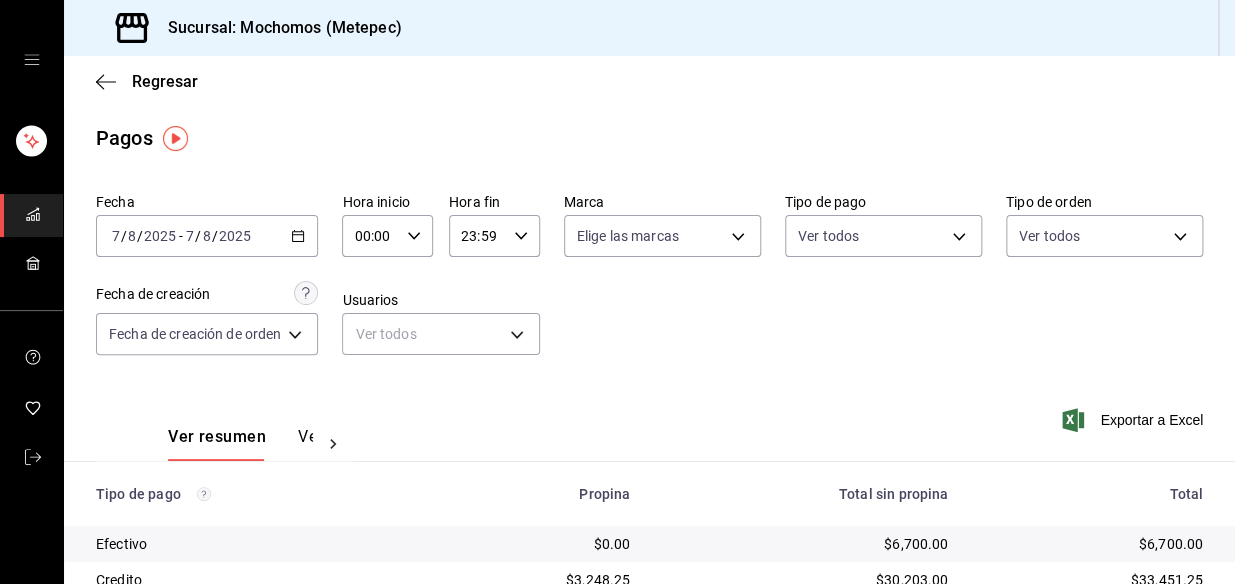 click on "00:00 Hora inicio" at bounding box center [387, 236] 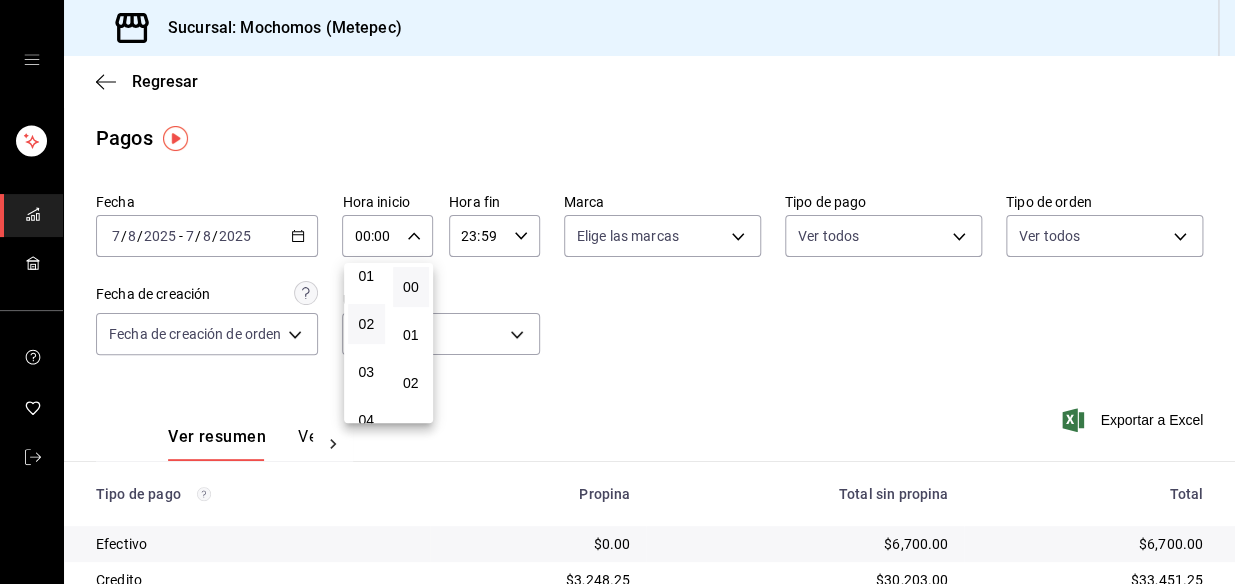 scroll, scrollTop: 90, scrollLeft: 0, axis: vertical 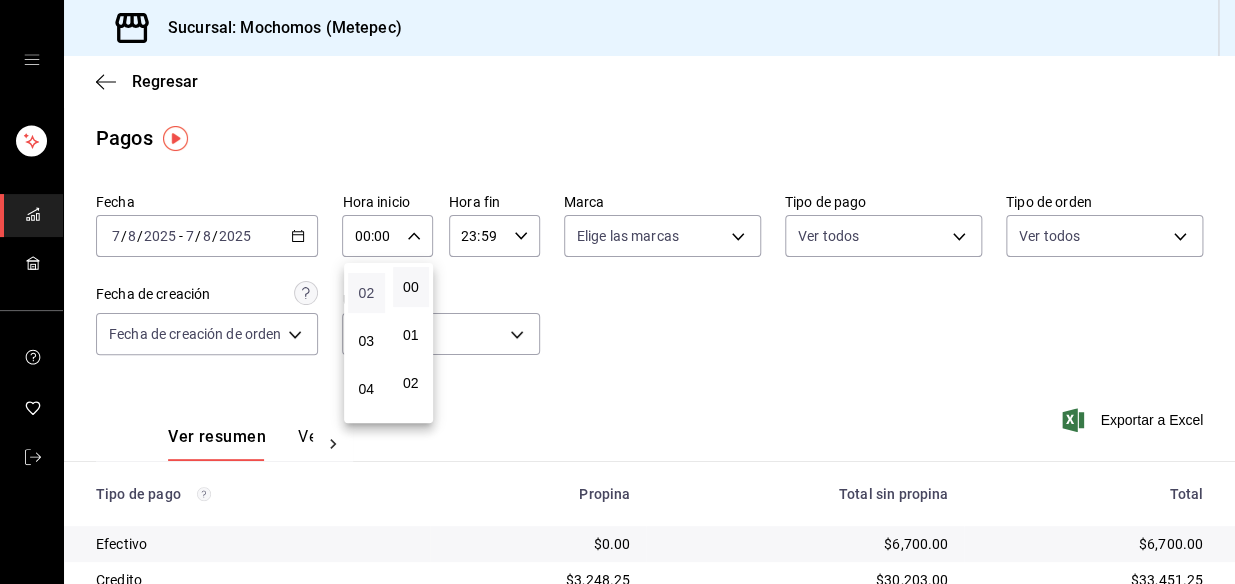 click on "02" at bounding box center (366, 293) 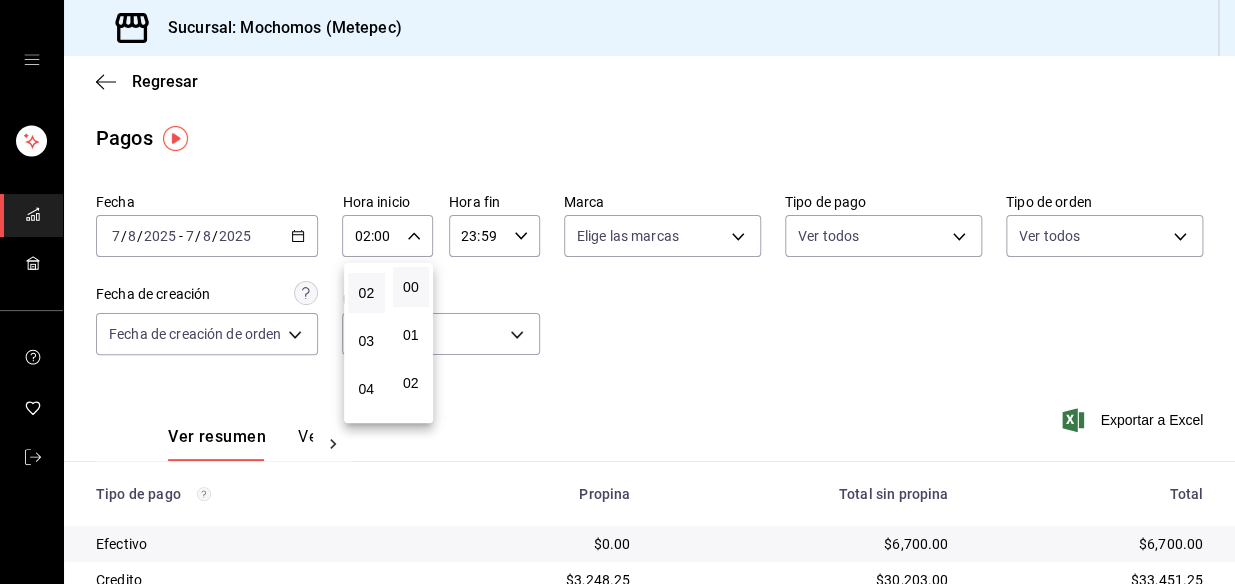 click at bounding box center (617, 292) 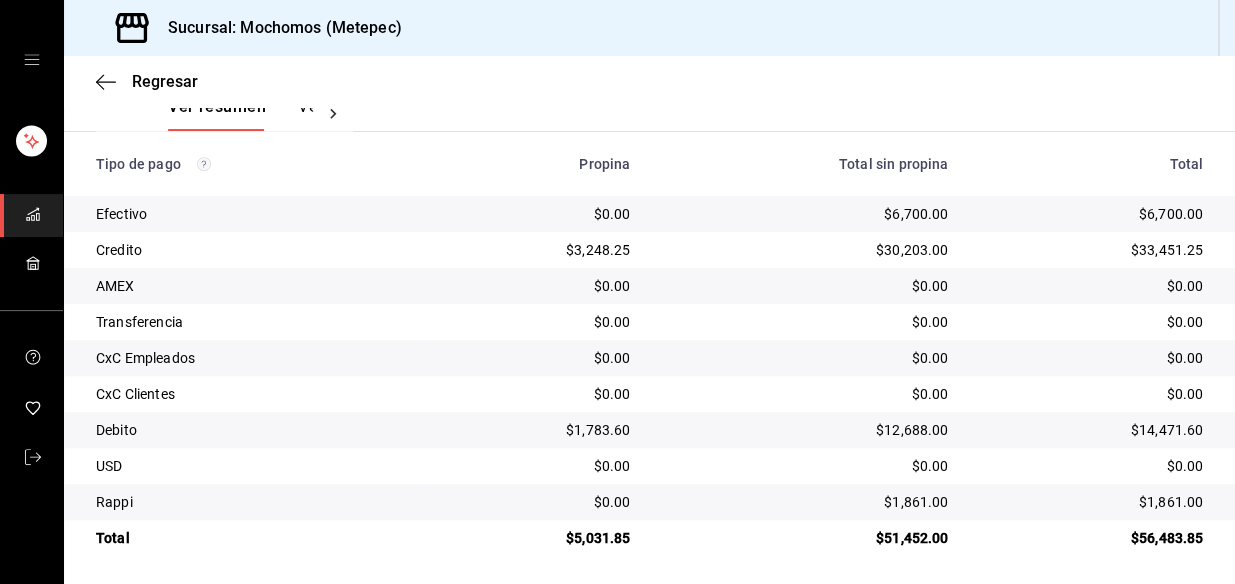 scroll, scrollTop: 335, scrollLeft: 0, axis: vertical 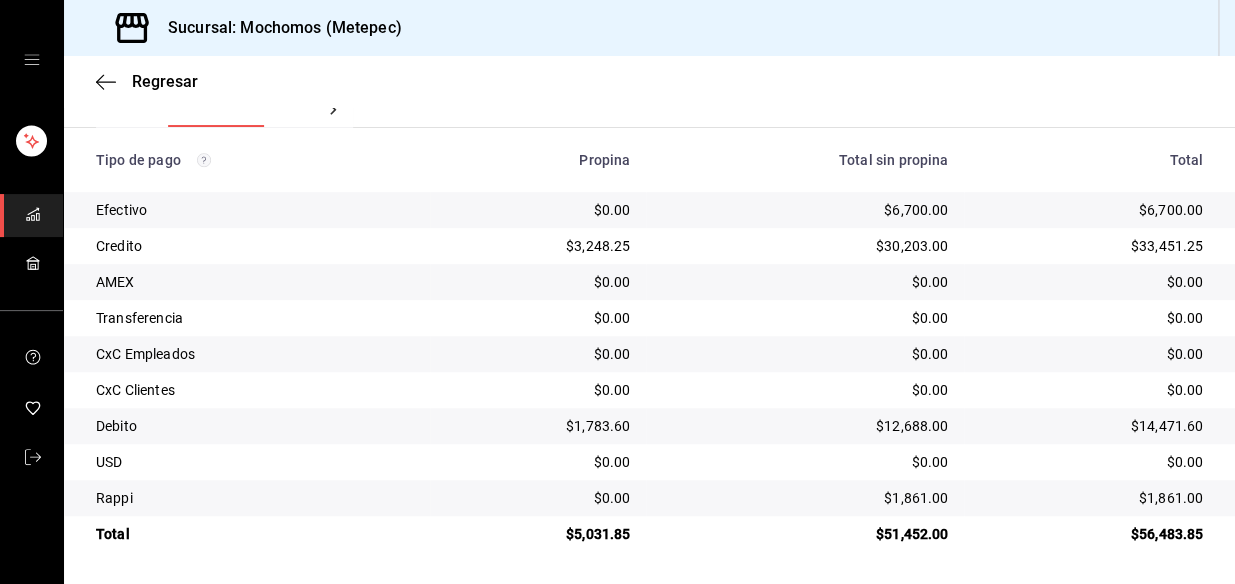 click on "$30,203.00" at bounding box center [805, 246] 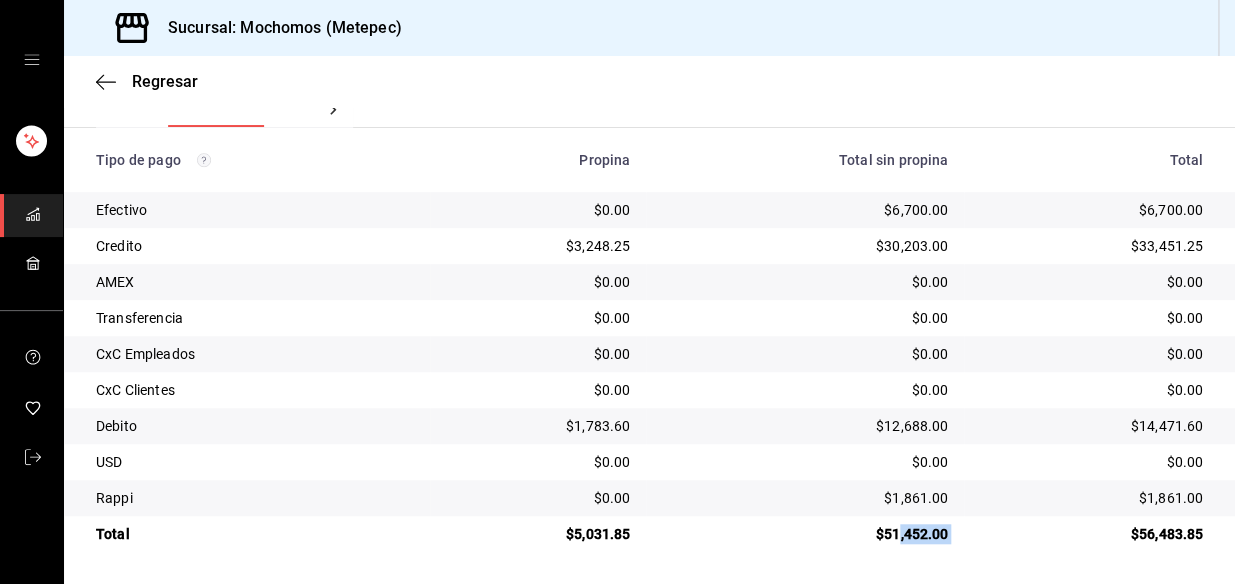drag, startPoint x: 886, startPoint y: 529, endPoint x: 950, endPoint y: 529, distance: 64 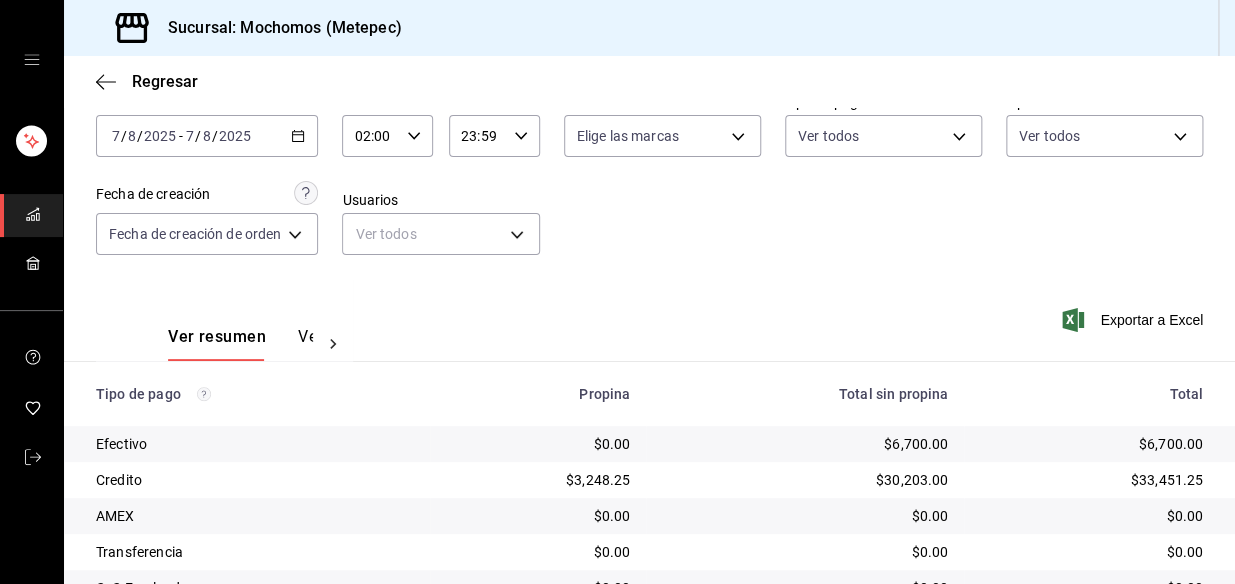 scroll, scrollTop: 0, scrollLeft: 0, axis: both 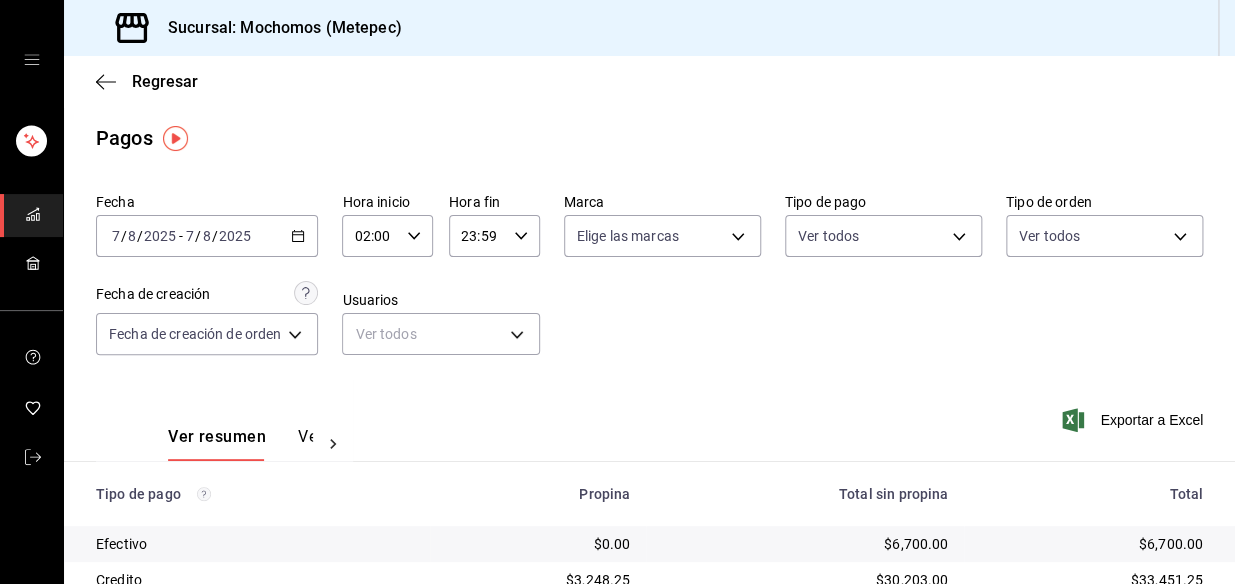 click on "$6,700.00" at bounding box center (805, 544) 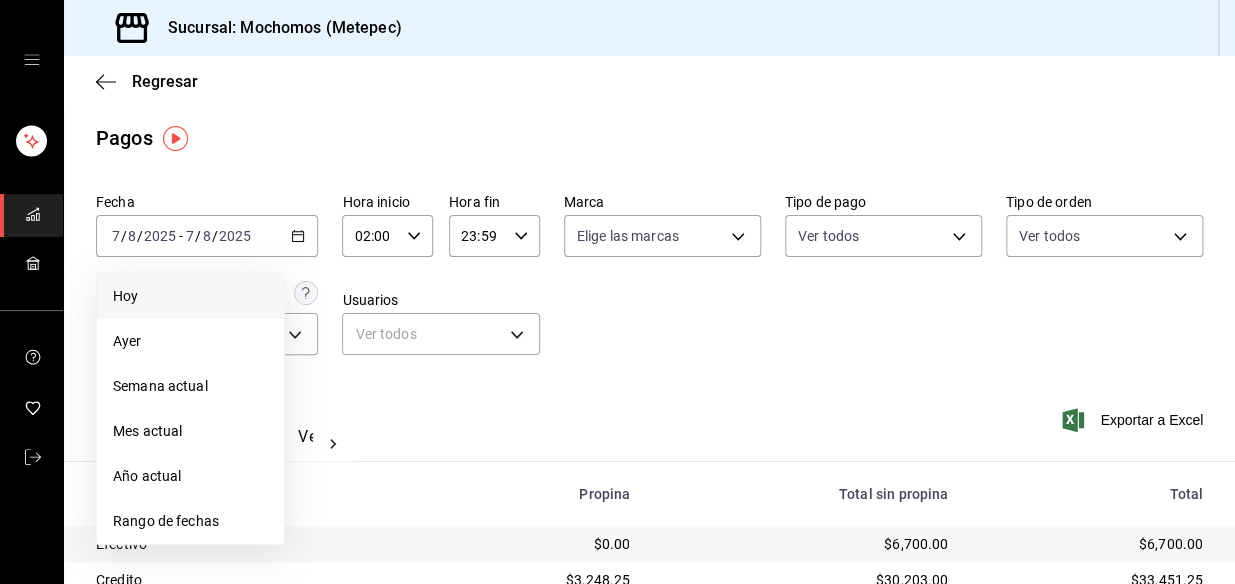 click on "Hoy" at bounding box center [190, 296] 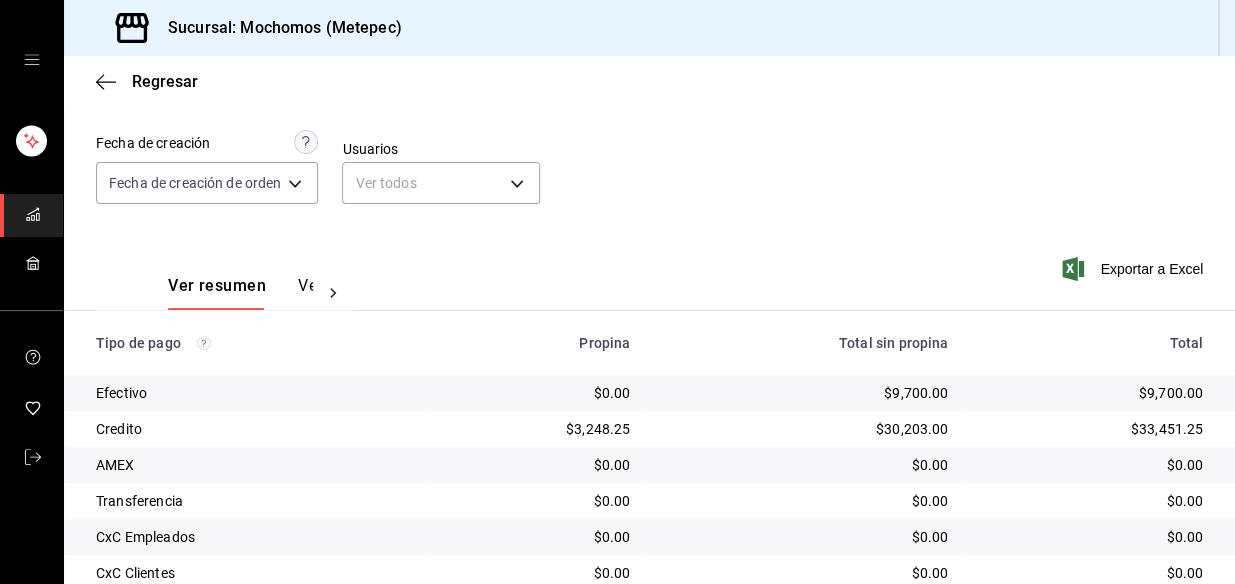 scroll, scrollTop: 335, scrollLeft: 0, axis: vertical 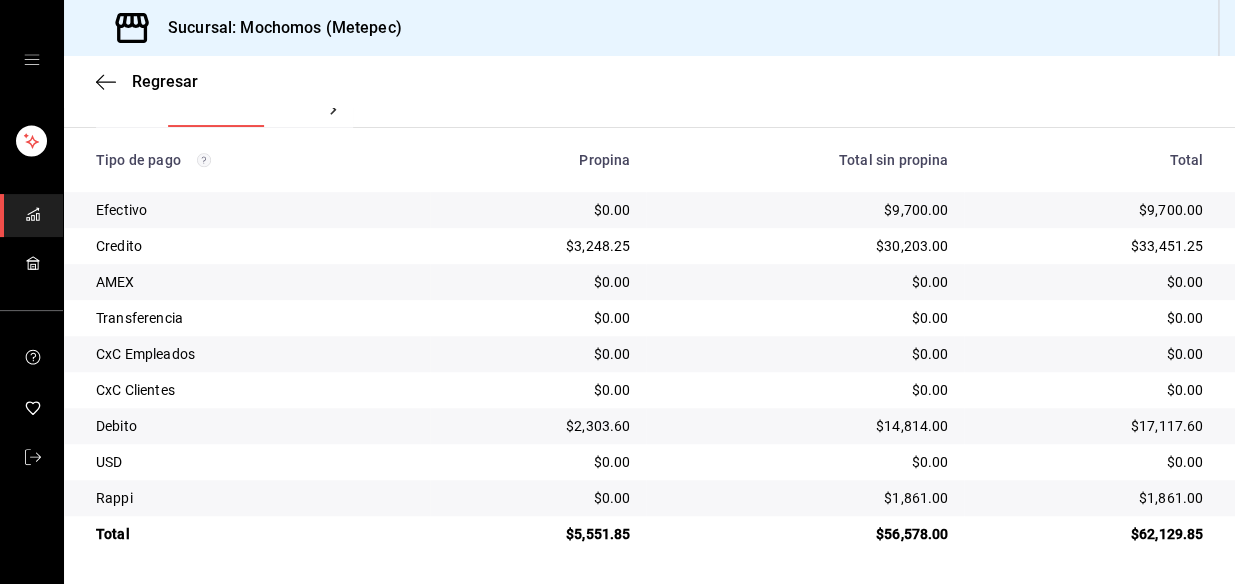 click on "Regresar" at bounding box center [649, 81] 